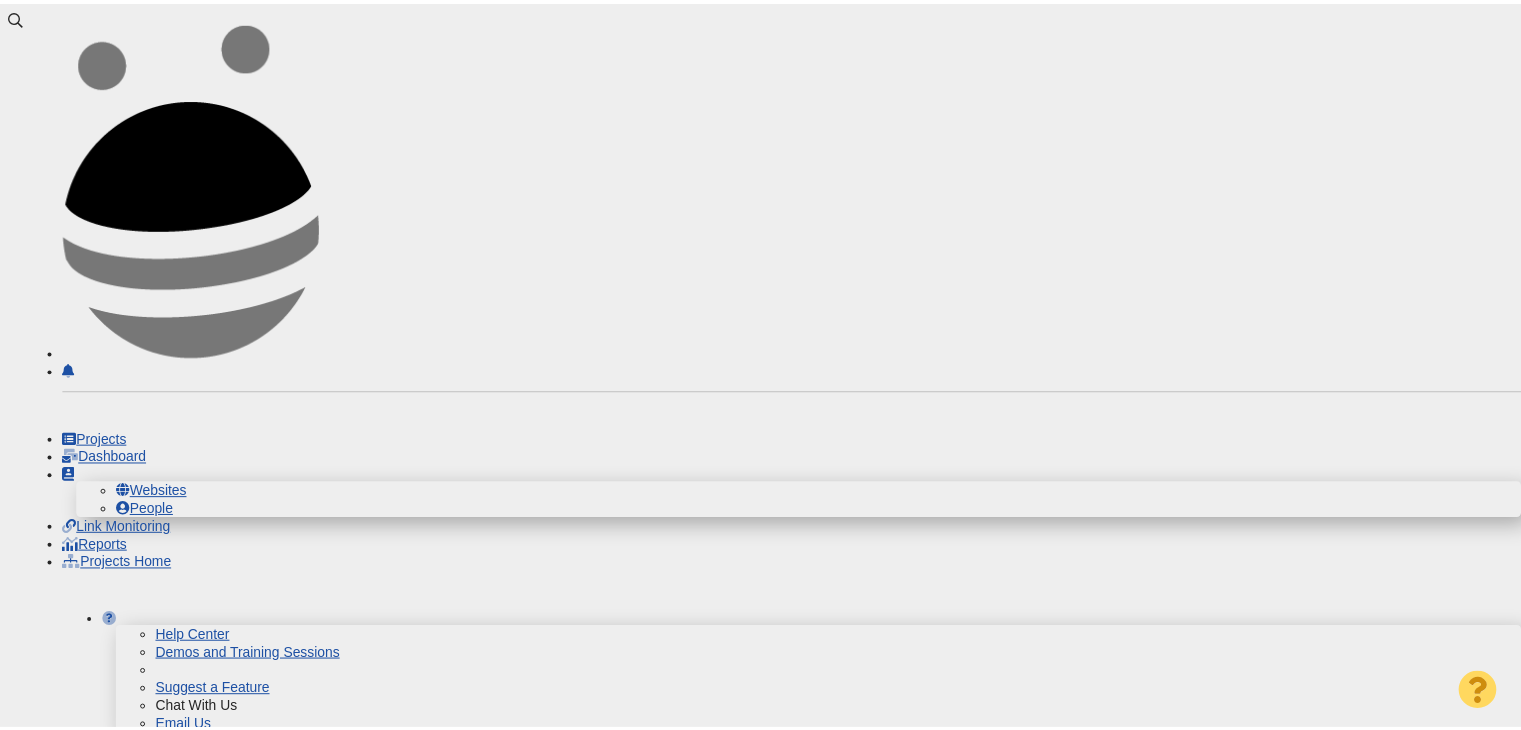 scroll, scrollTop: 0, scrollLeft: 0, axis: both 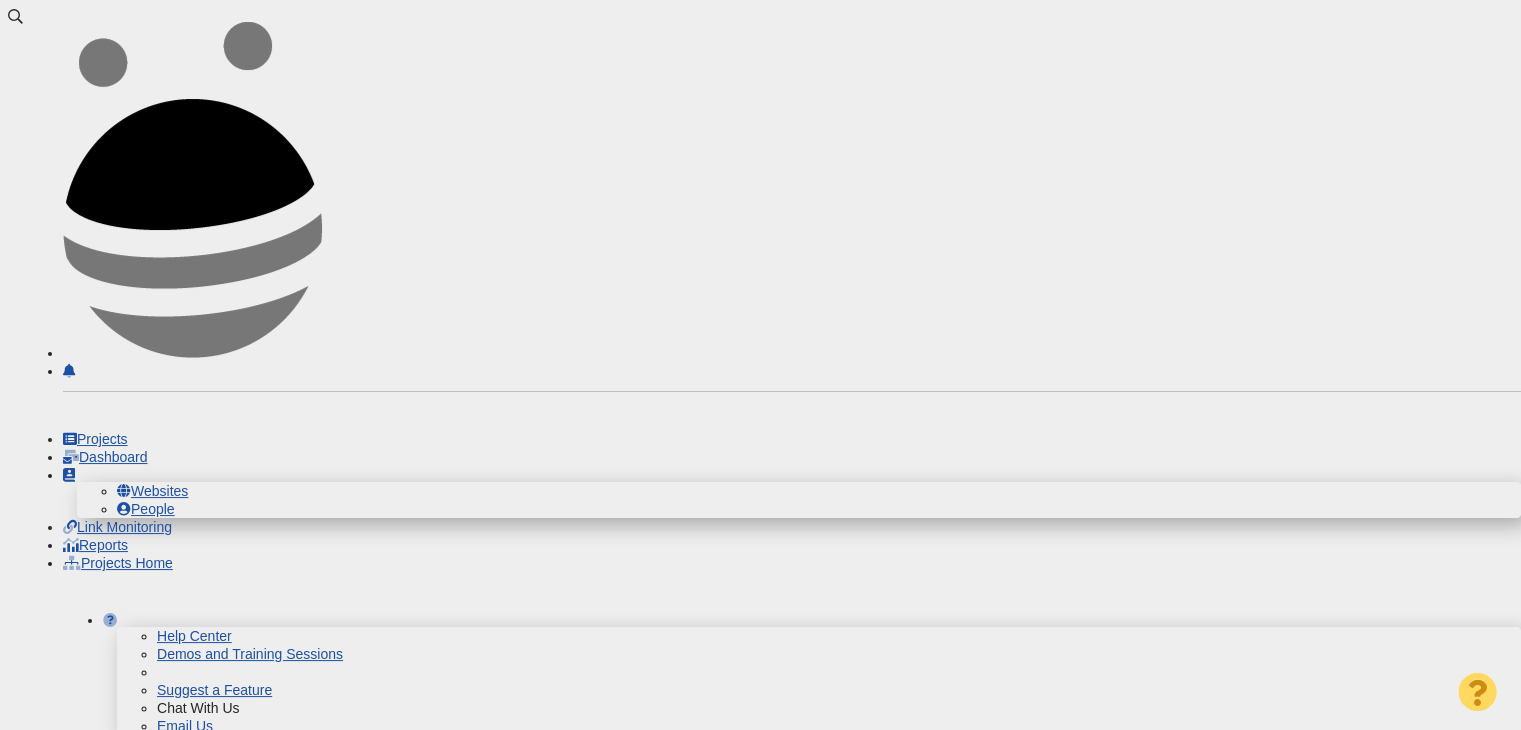 click on "[FIRST] [LAST] - Digital PR - Money, Lies, and Love: Key Findings on Financial Infidelity in America" at bounding box center [252, 946] 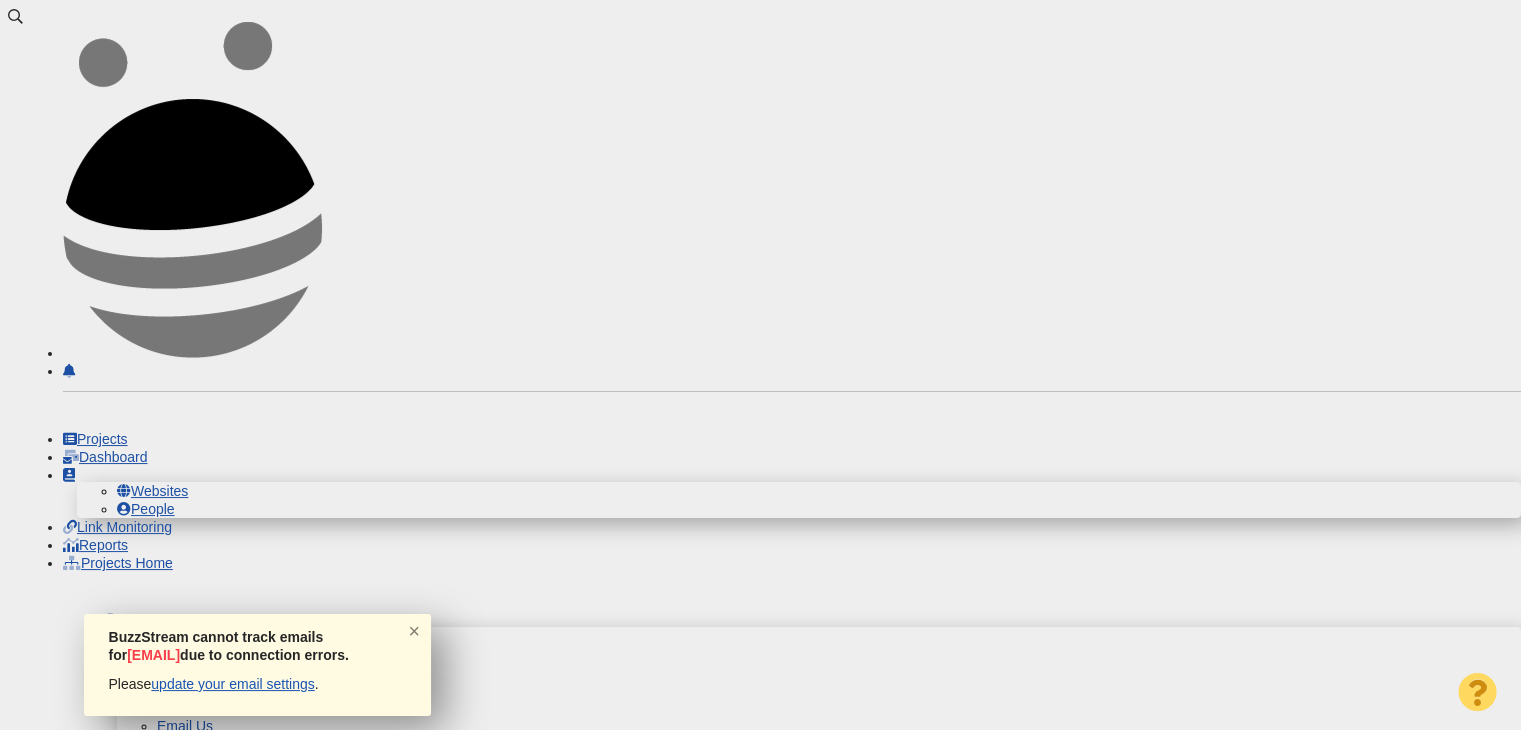 click at bounding box center [202, 1009] 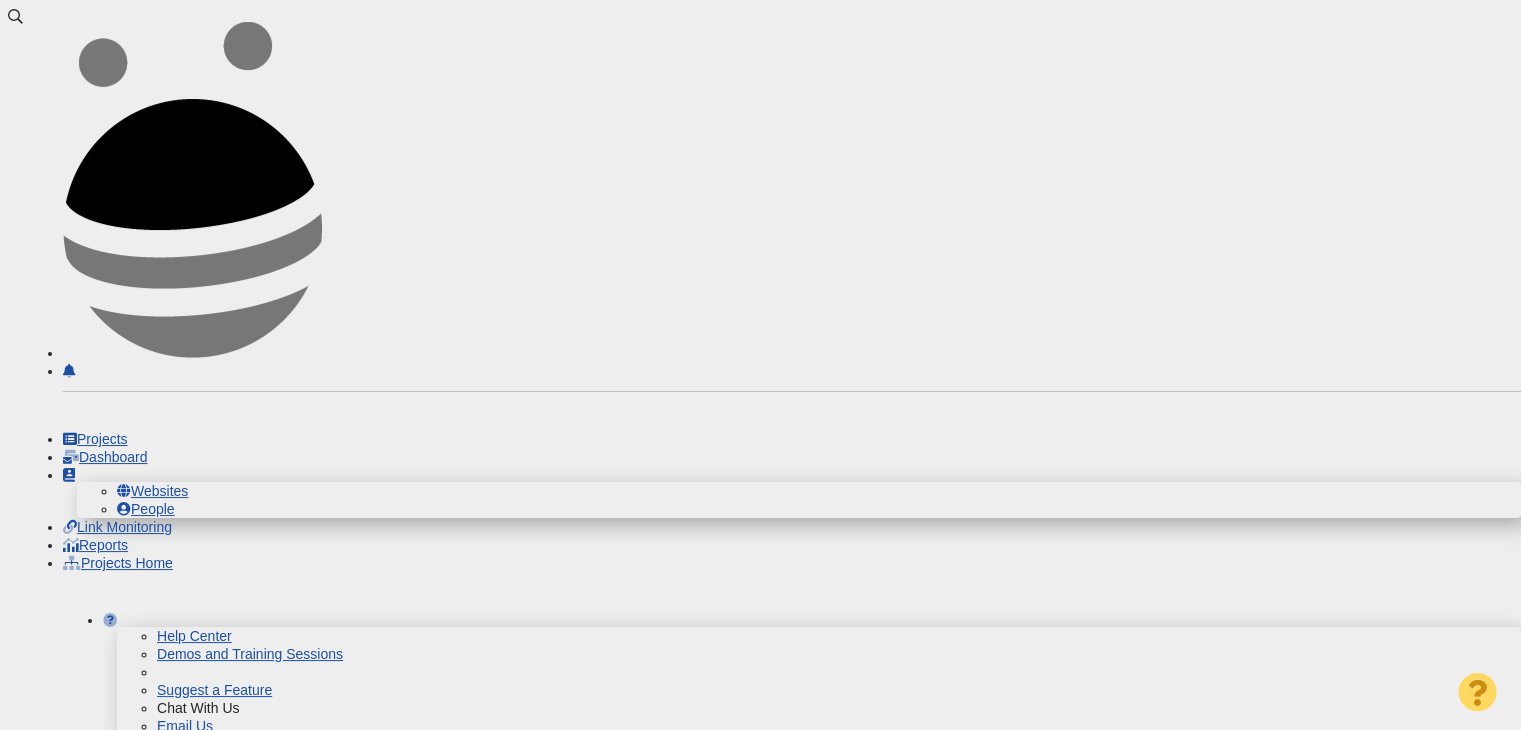 click on "real green" at bounding box center [202, 1009] 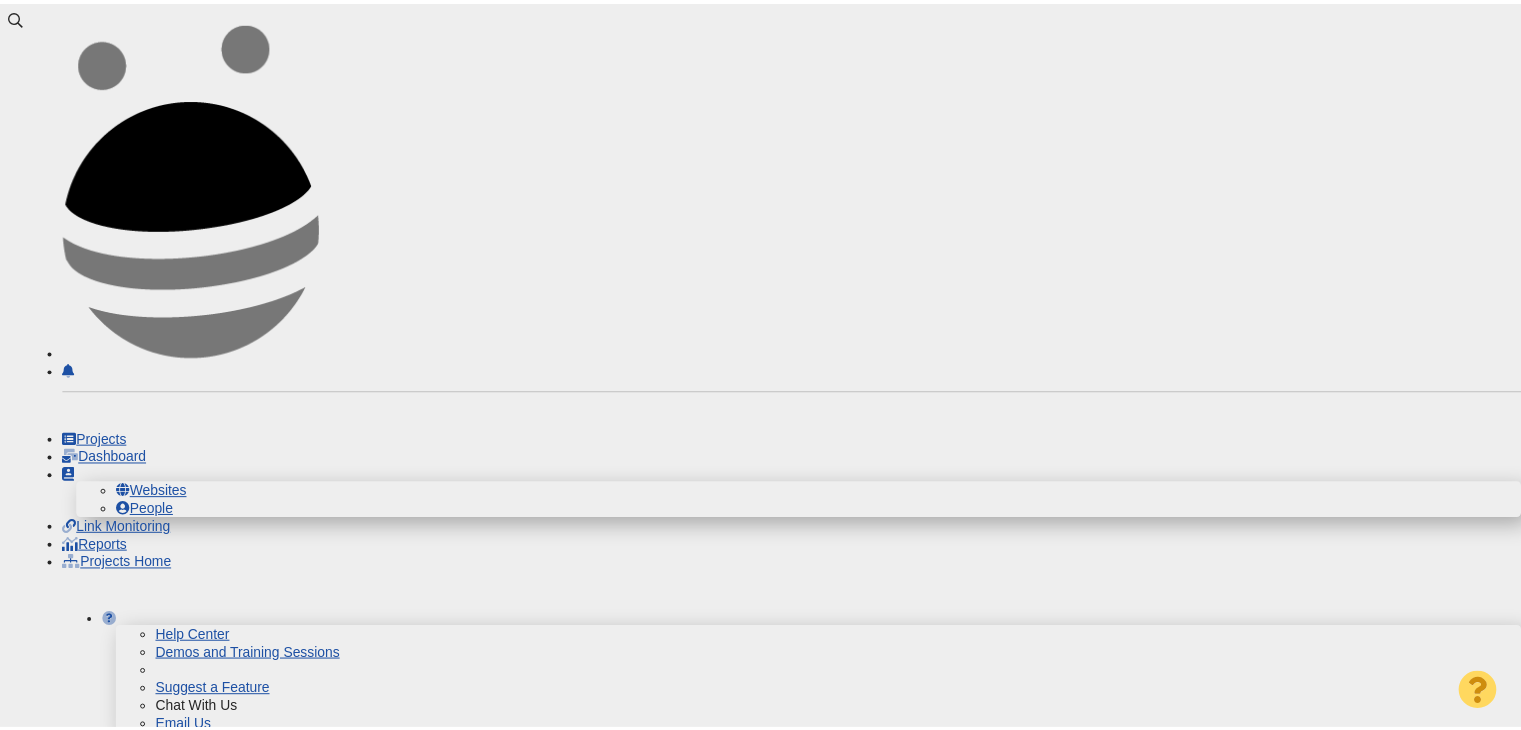 scroll, scrollTop: 0, scrollLeft: 0, axis: both 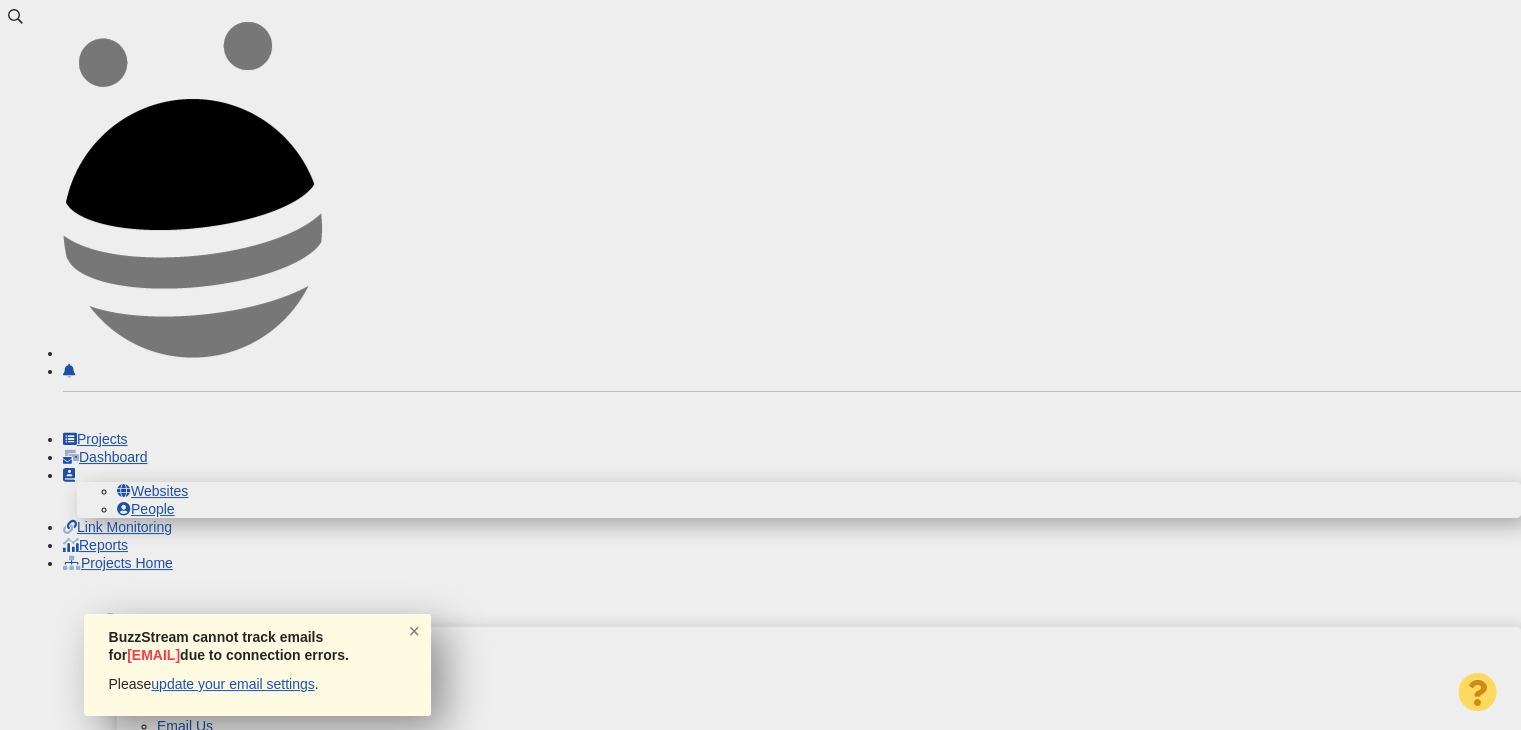 click at bounding box center (1135, 26053) 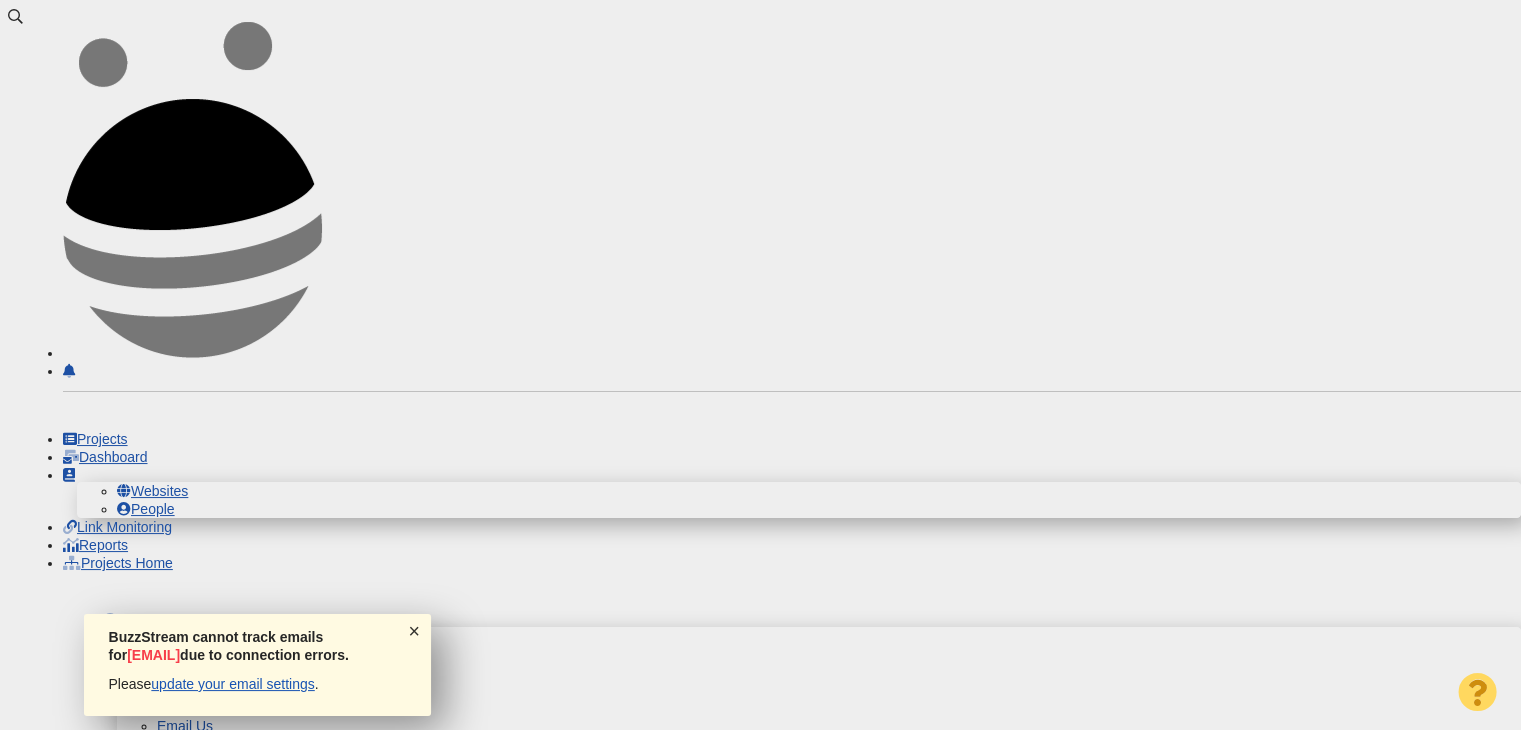 click on "×" at bounding box center (415, 630) 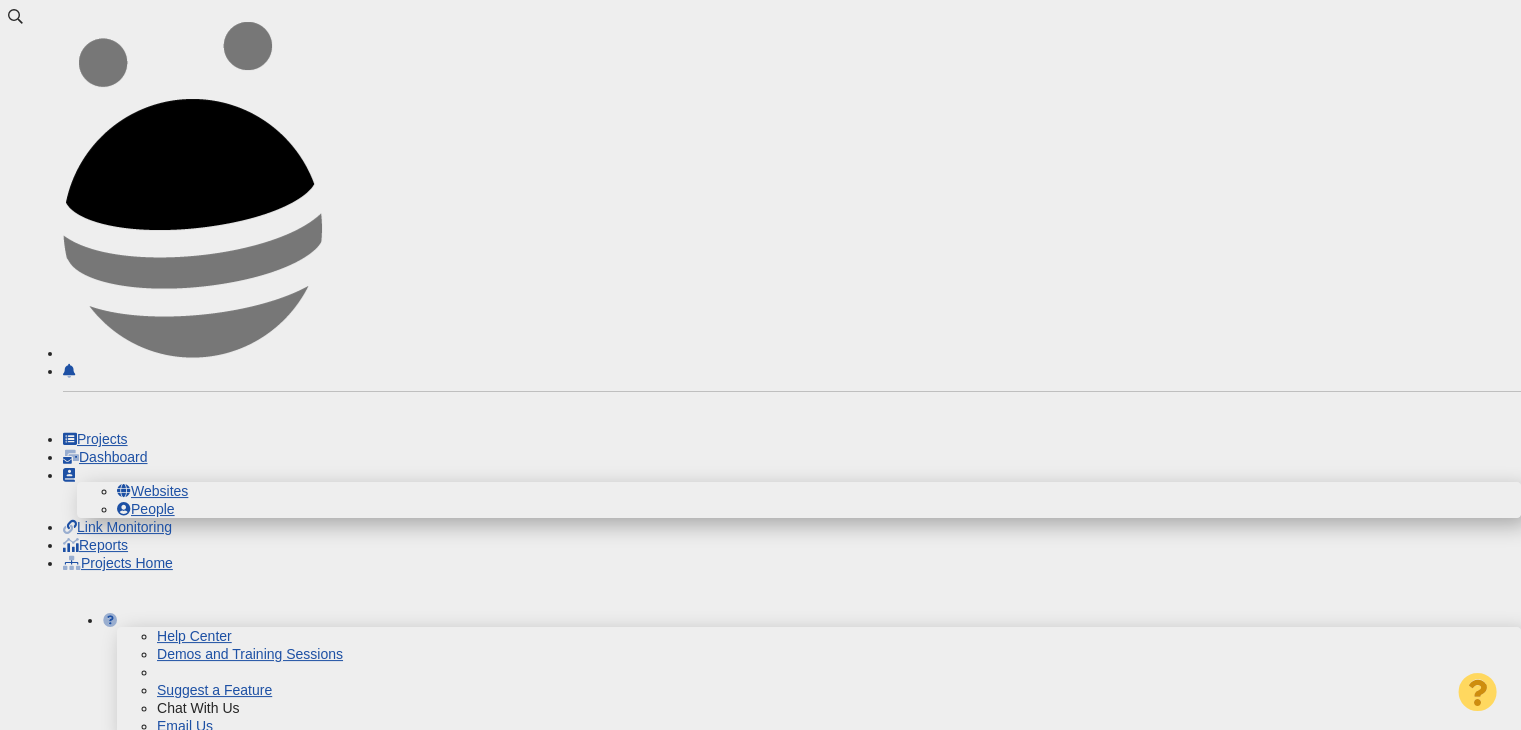 scroll, scrollTop: 0, scrollLeft: 0, axis: both 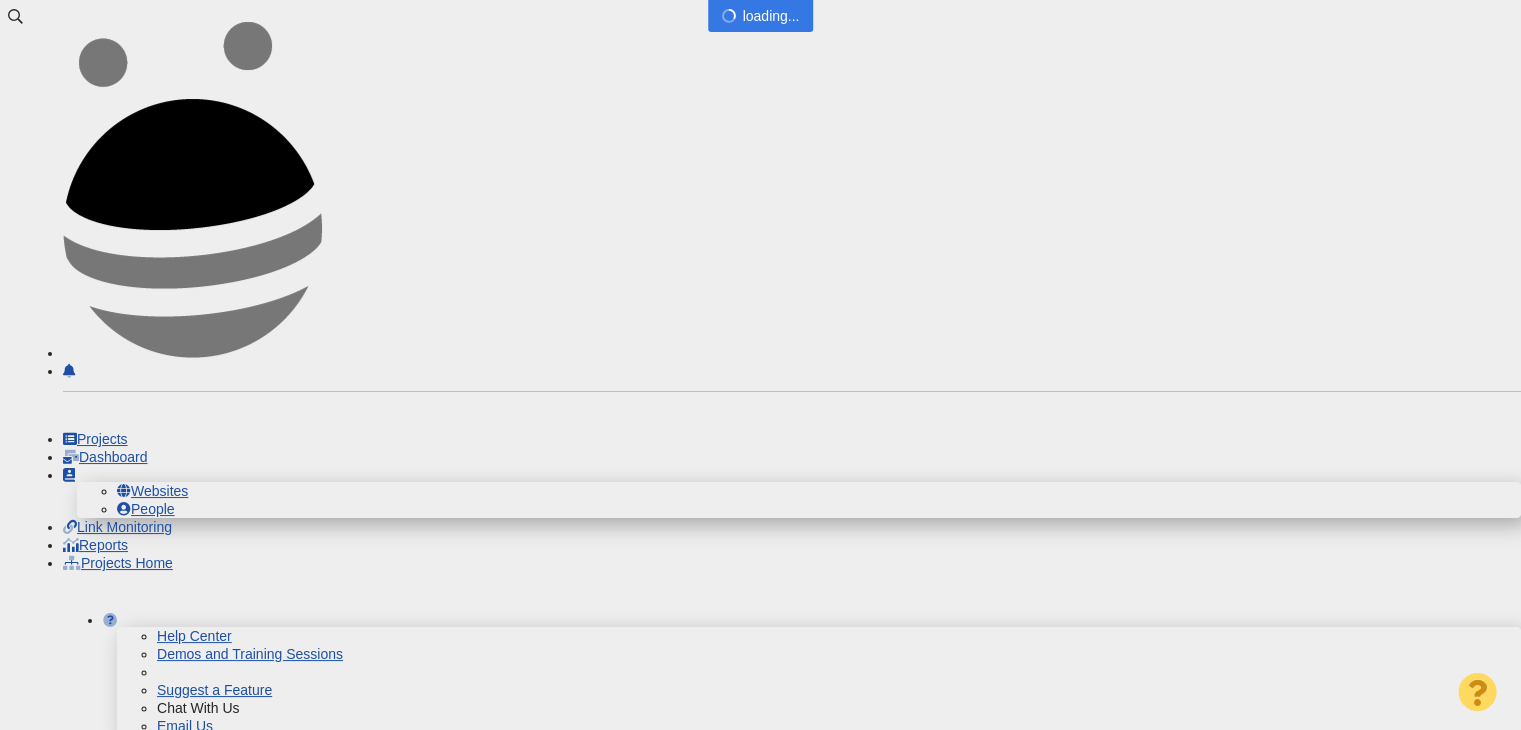 click at bounding box center (760, 365) 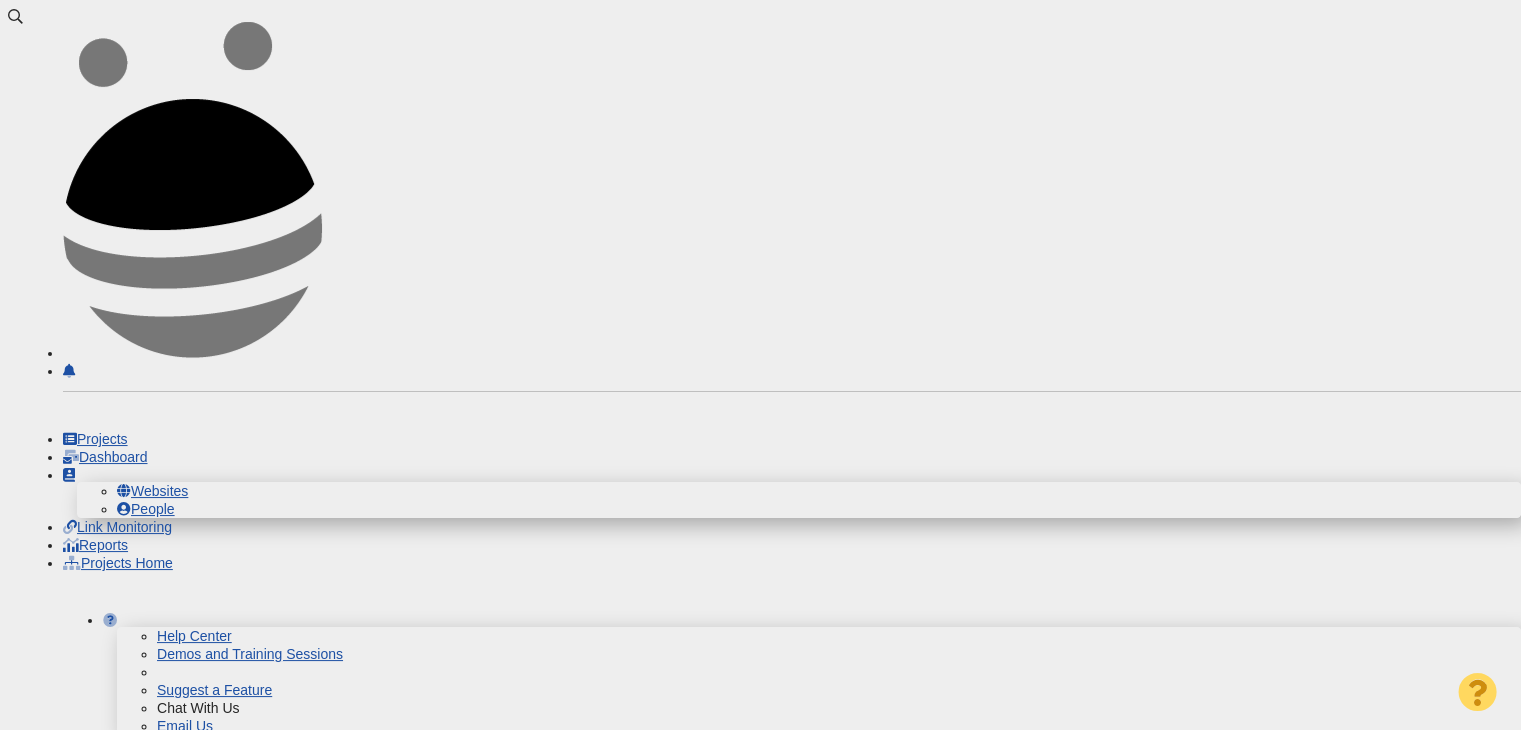 scroll, scrollTop: 446, scrollLeft: 0, axis: vertical 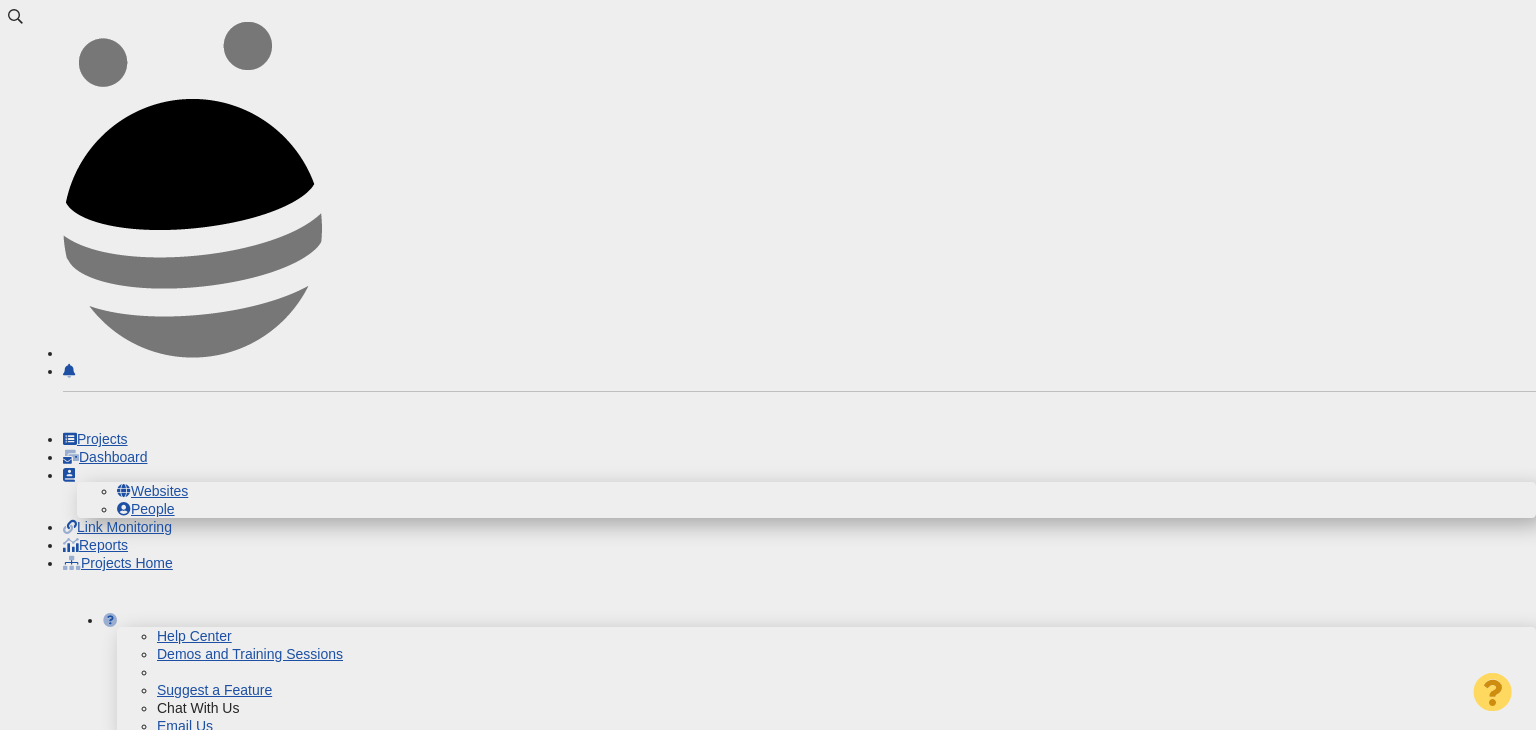click at bounding box center [1302, 26706] 